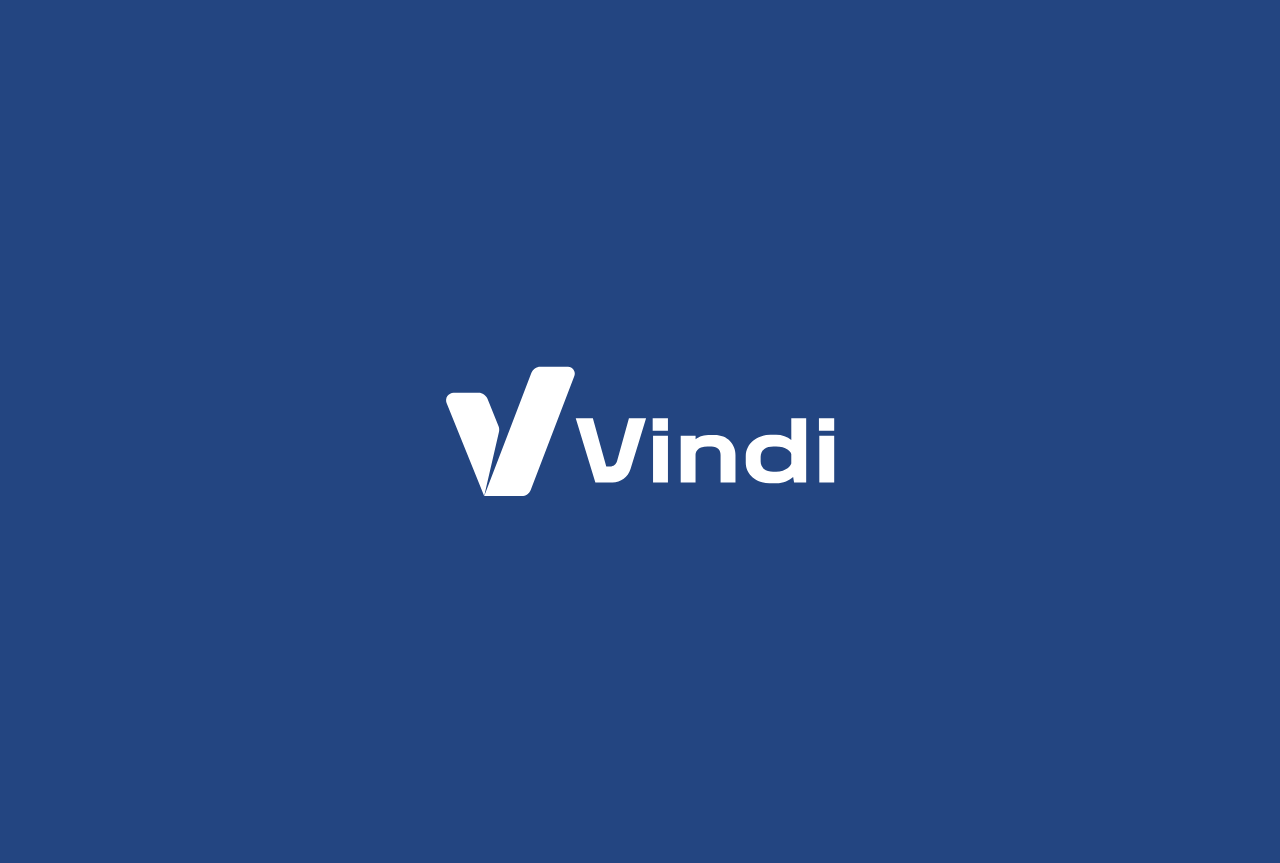 scroll, scrollTop: 0, scrollLeft: 0, axis: both 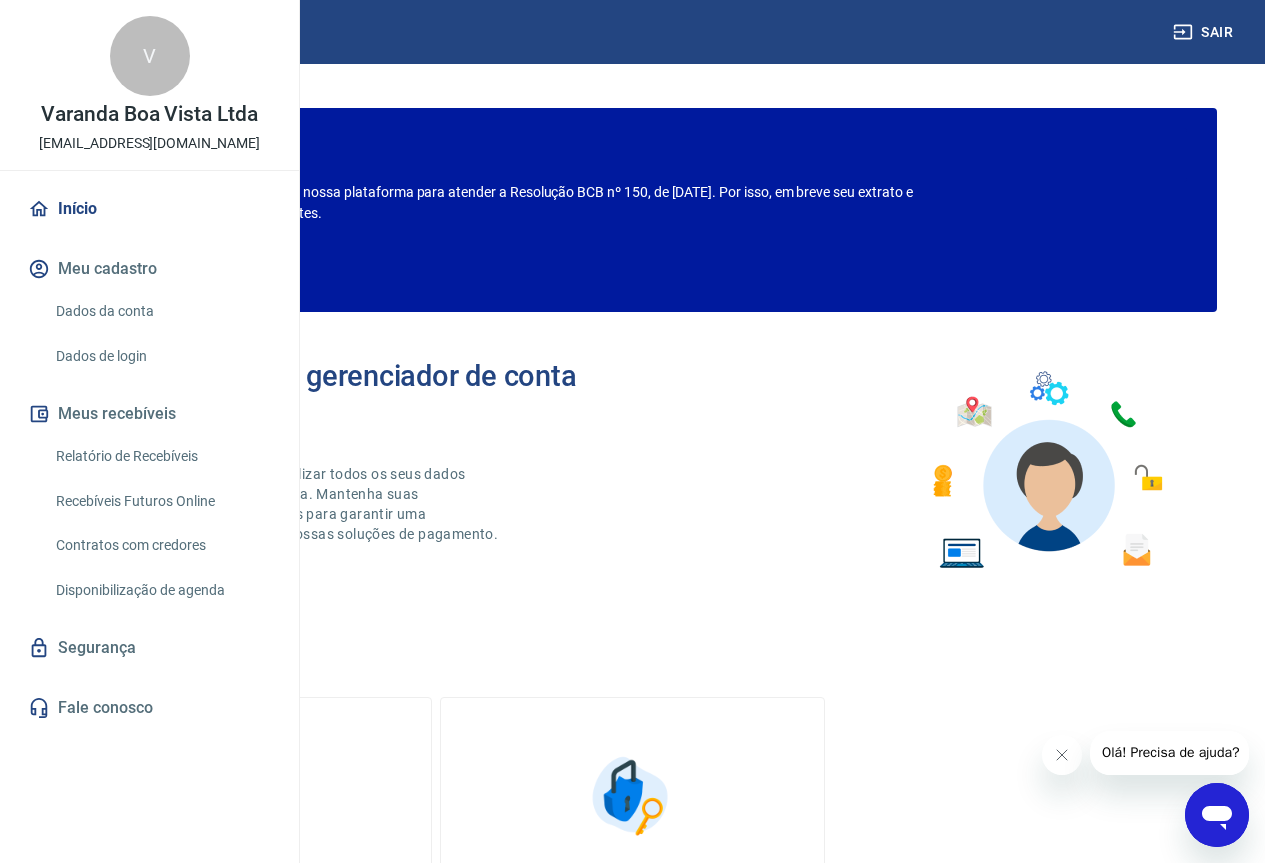 click on "Relatório de Recebíveis" at bounding box center [161, 456] 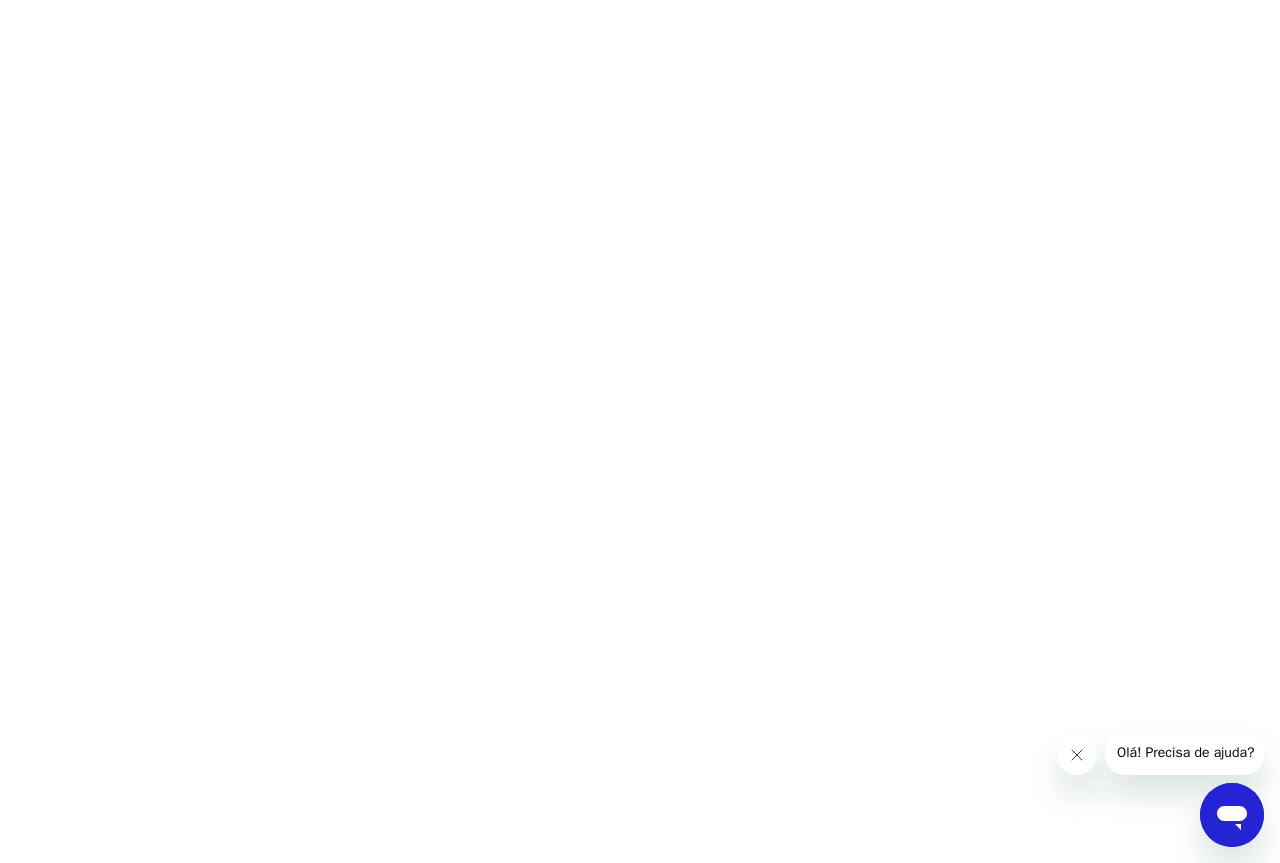click at bounding box center [1076, 755] 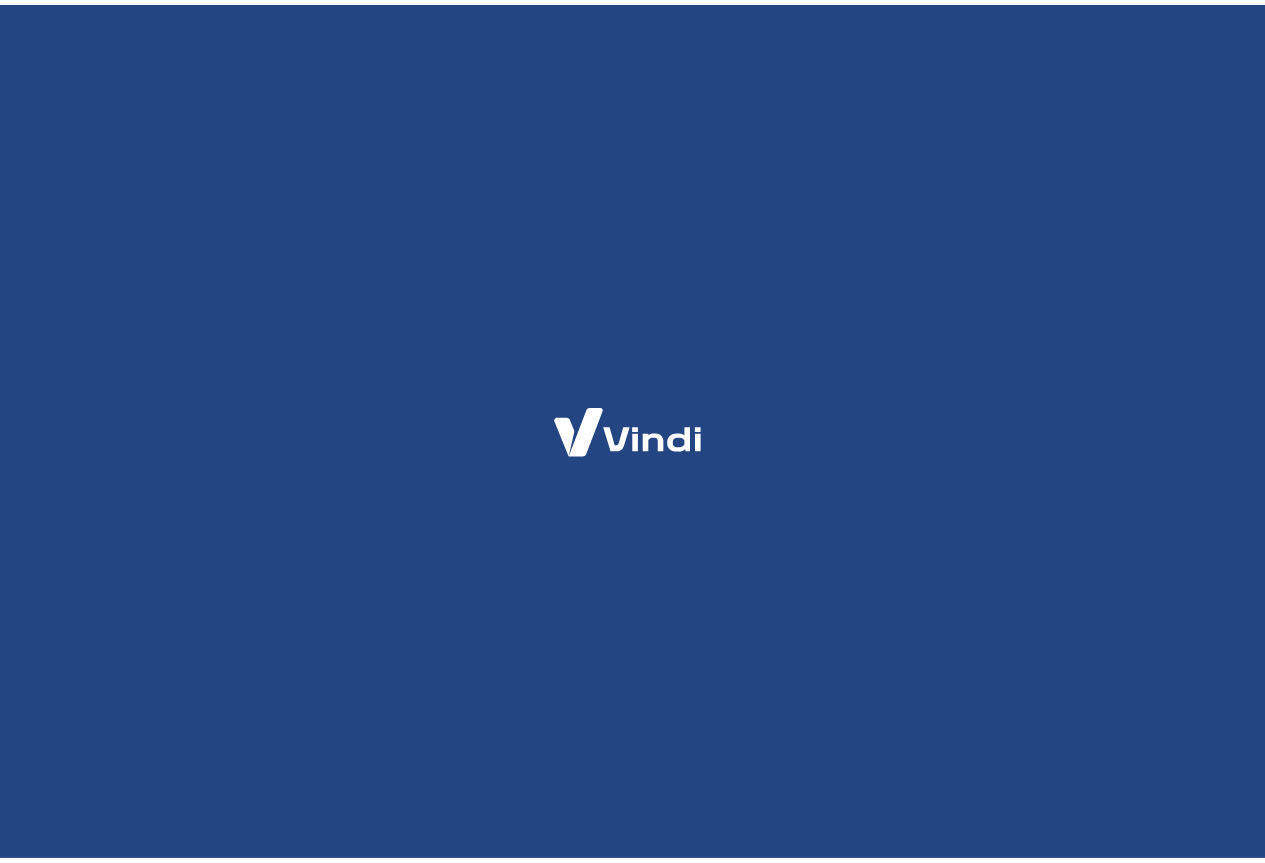scroll, scrollTop: 0, scrollLeft: 0, axis: both 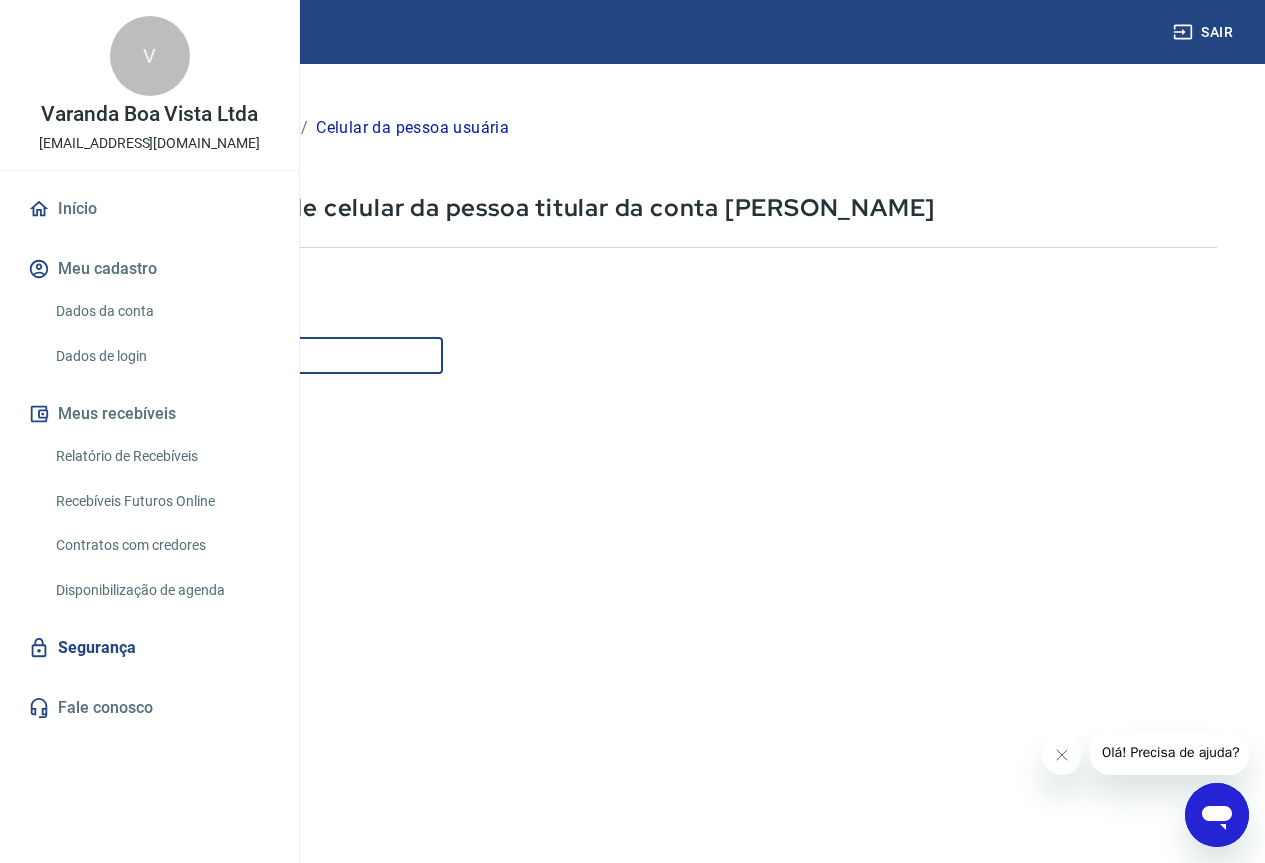 click on "Celular" at bounding box center [249, 355] 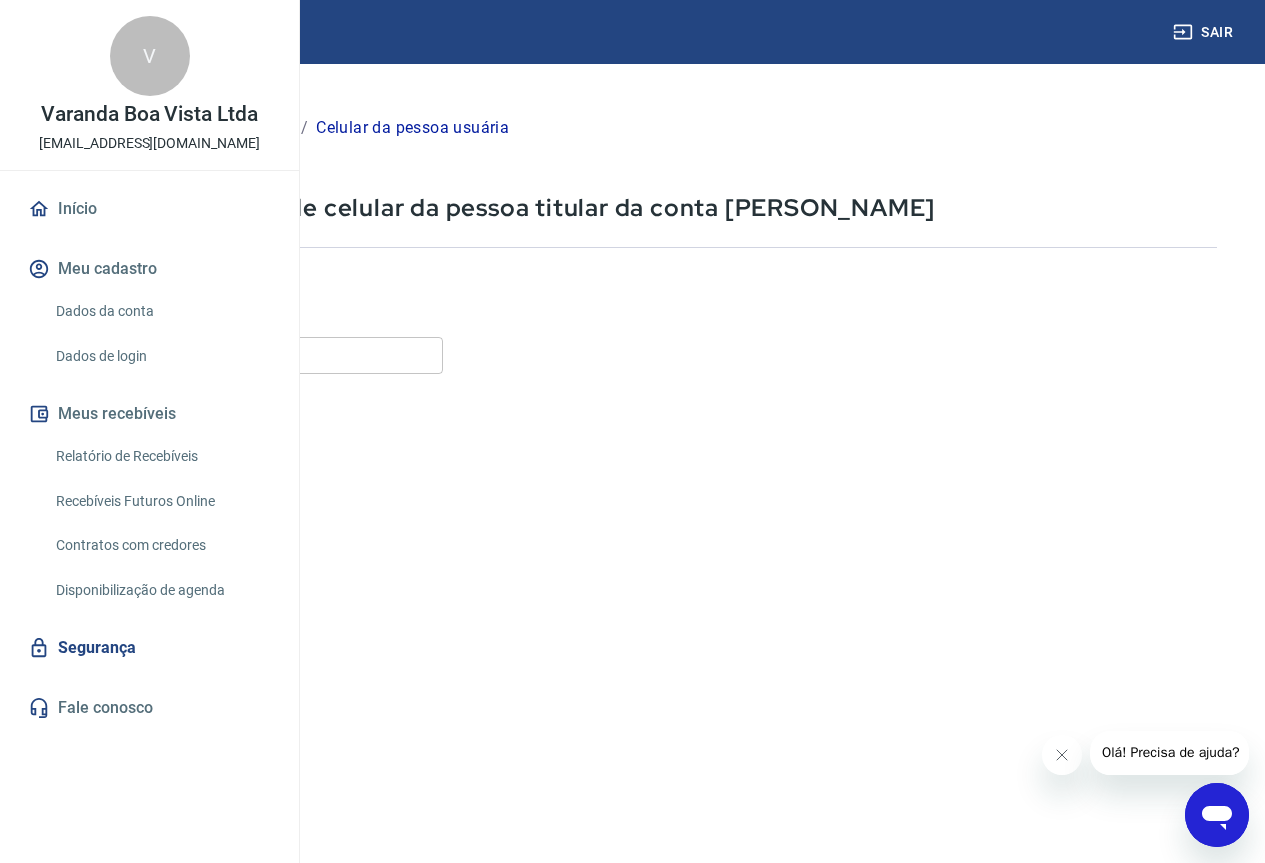 click on "Continuar" at bounding box center [111, 814] 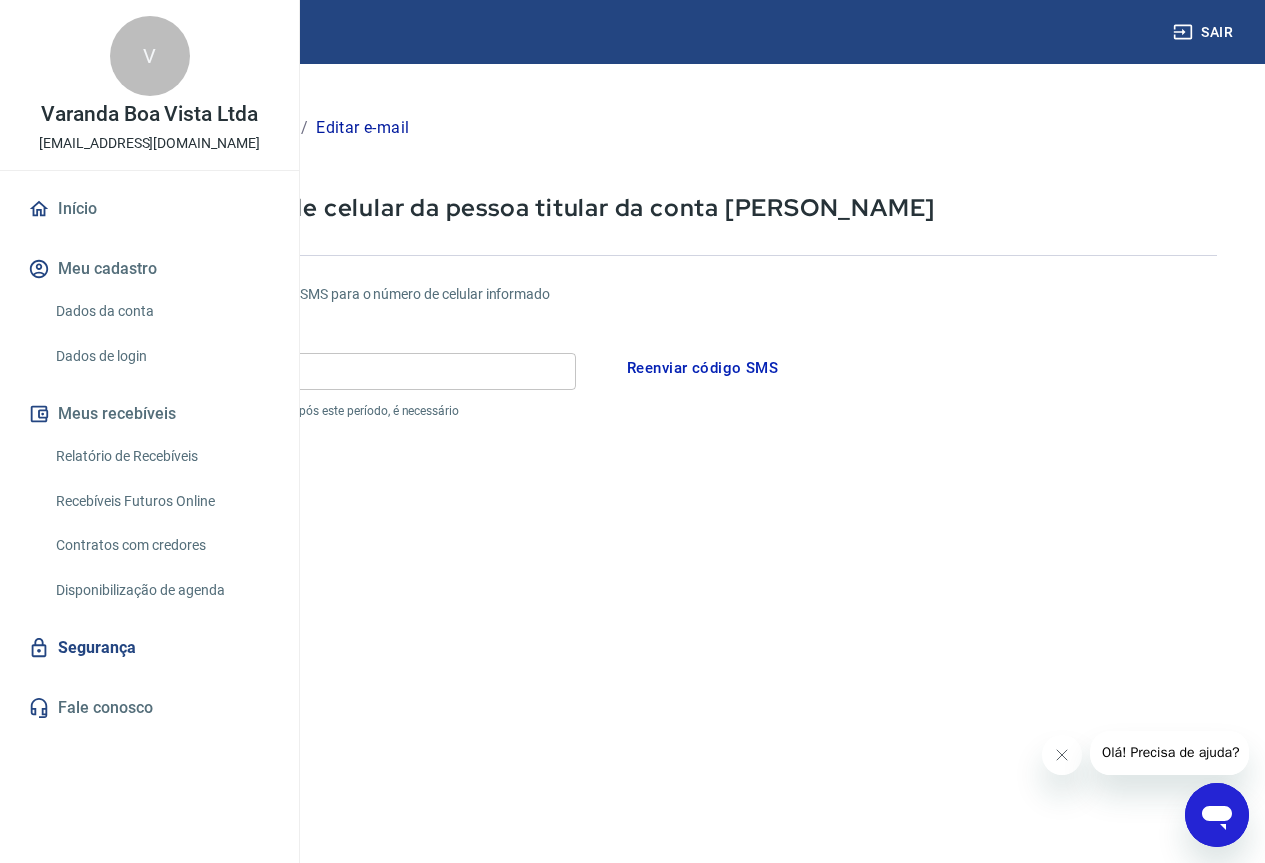 click on "Reenviar código SMS" at bounding box center (702, 368) 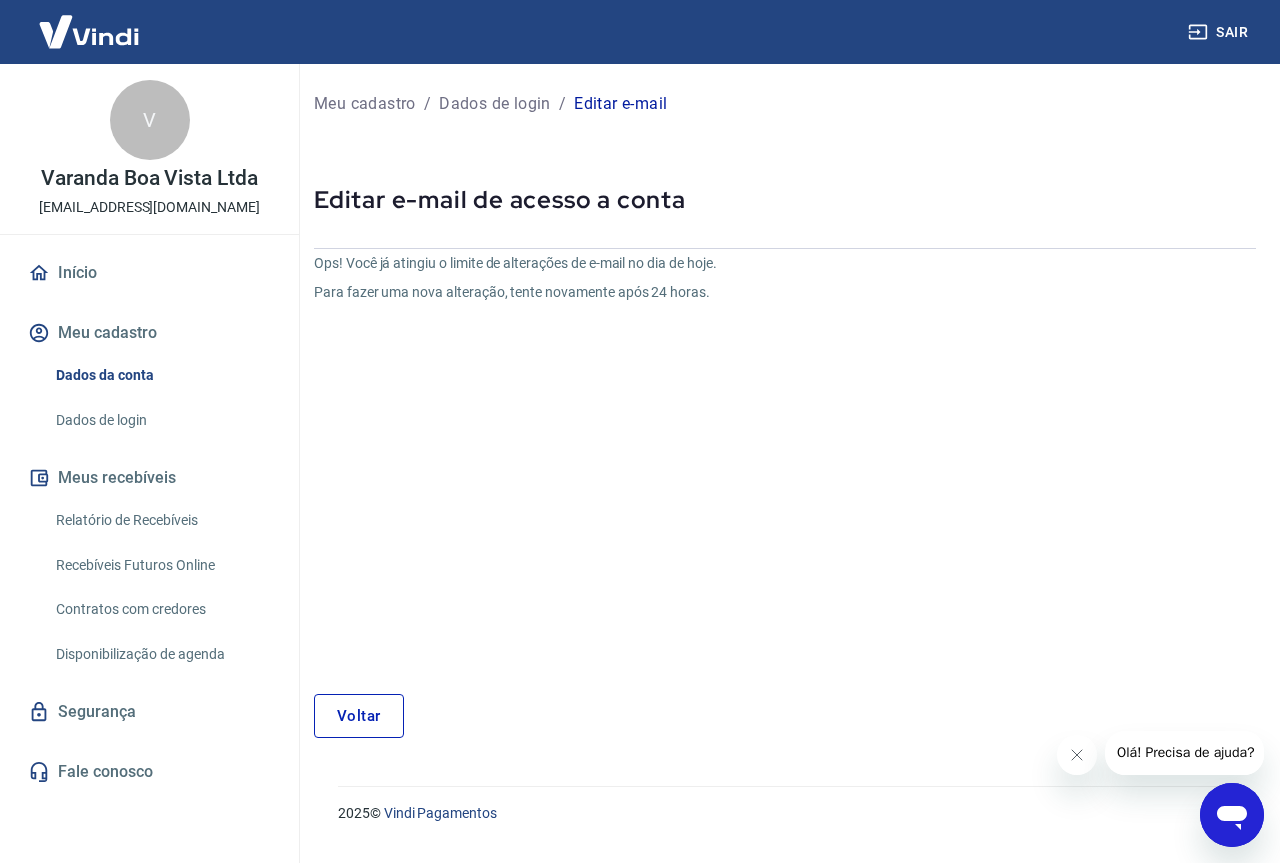 click on "Voltar" at bounding box center [359, 716] 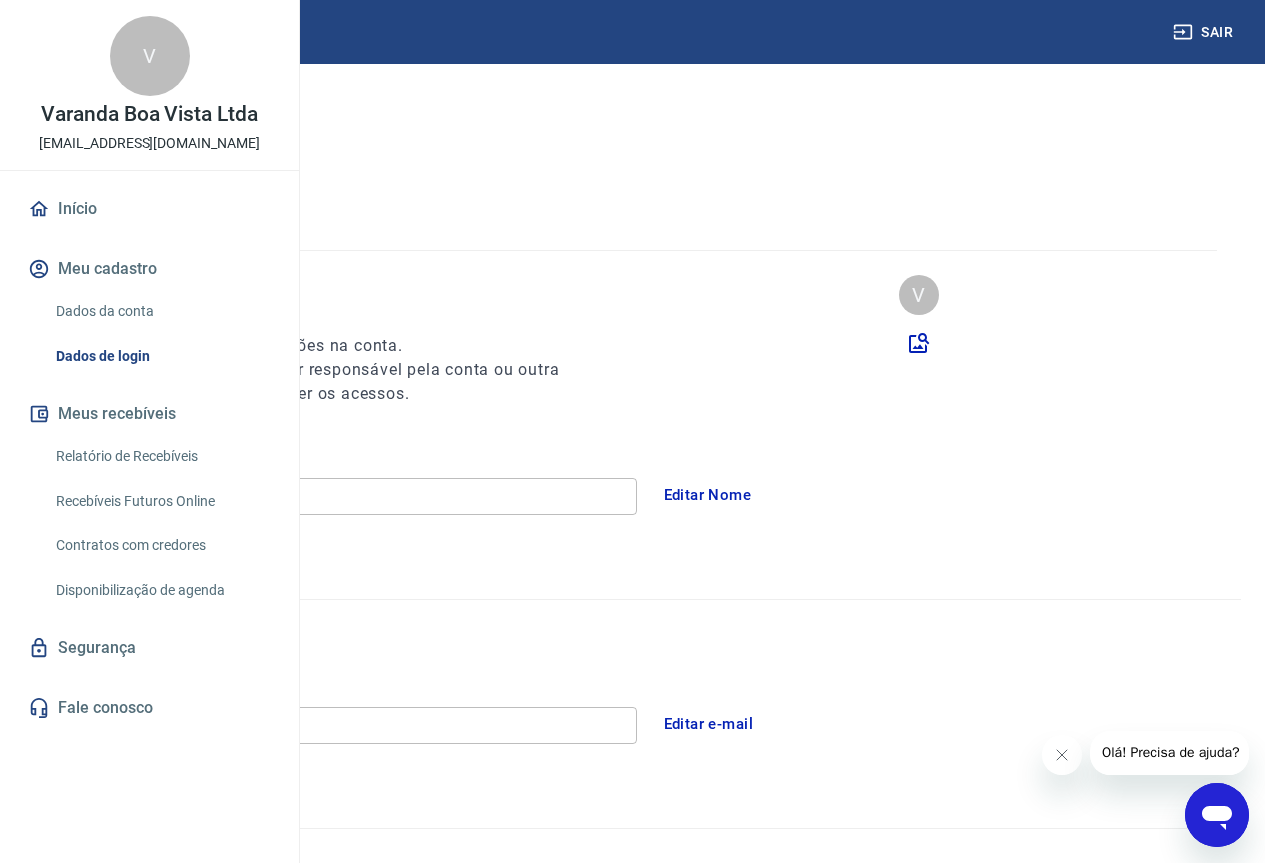scroll, scrollTop: 0, scrollLeft: 0, axis: both 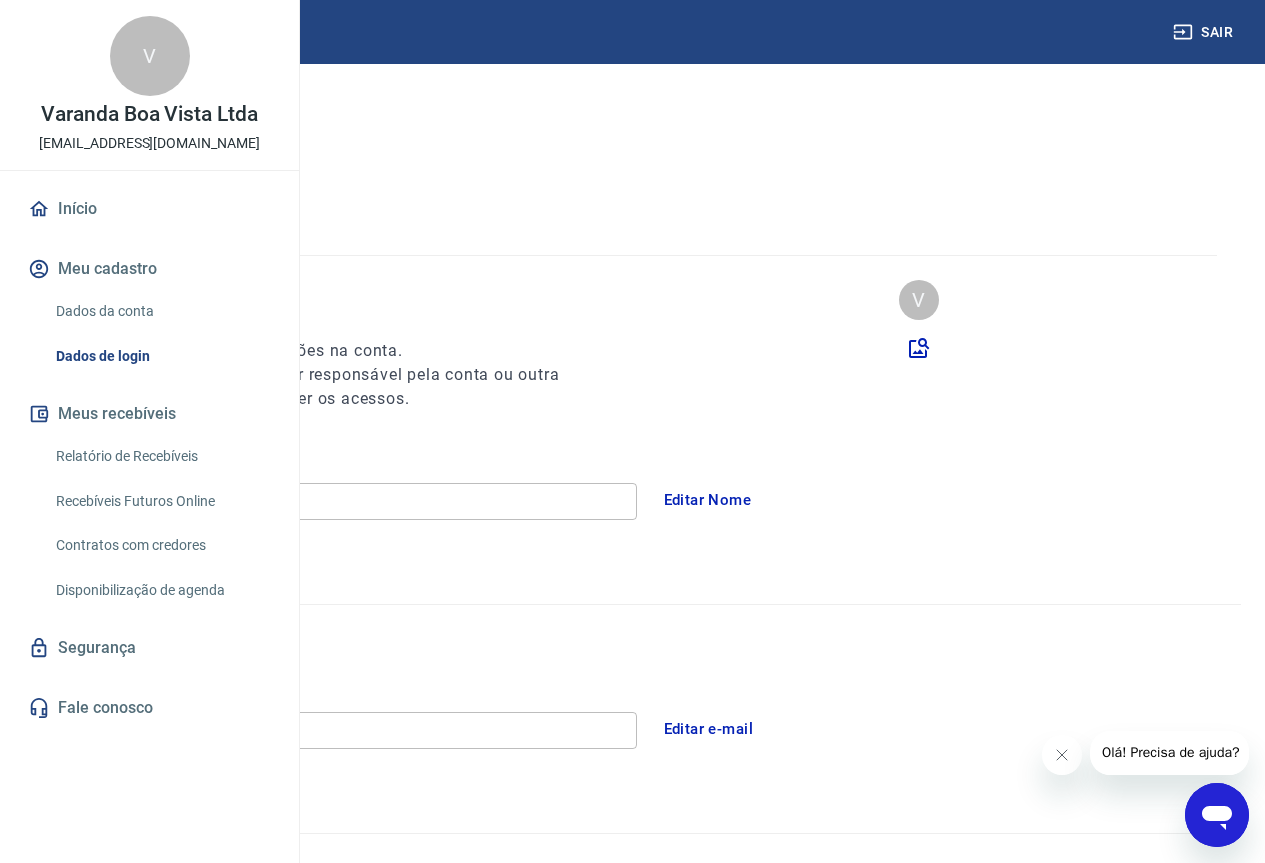drag, startPoint x: 167, startPoint y: 204, endPoint x: 214, endPoint y: 218, distance: 49.0408 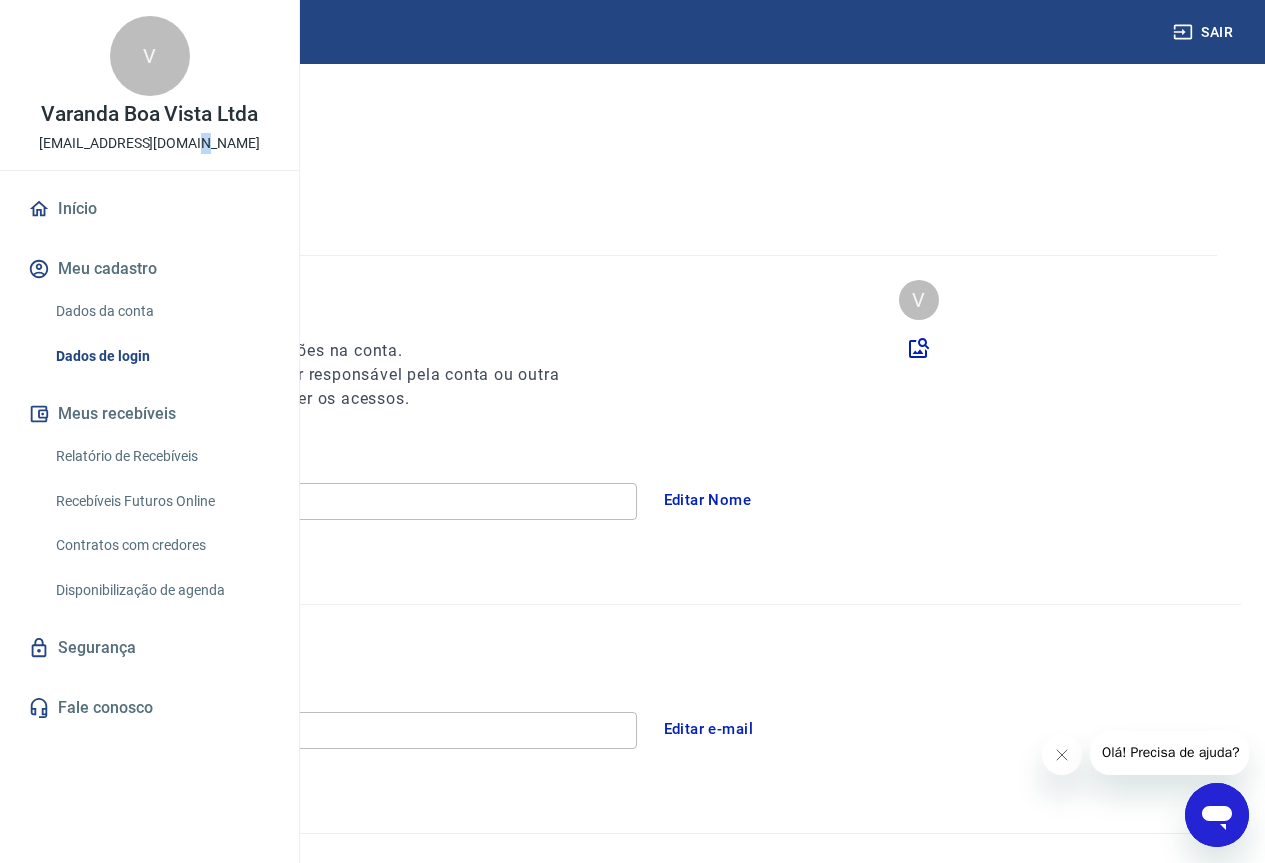 scroll, scrollTop: 350, scrollLeft: 0, axis: vertical 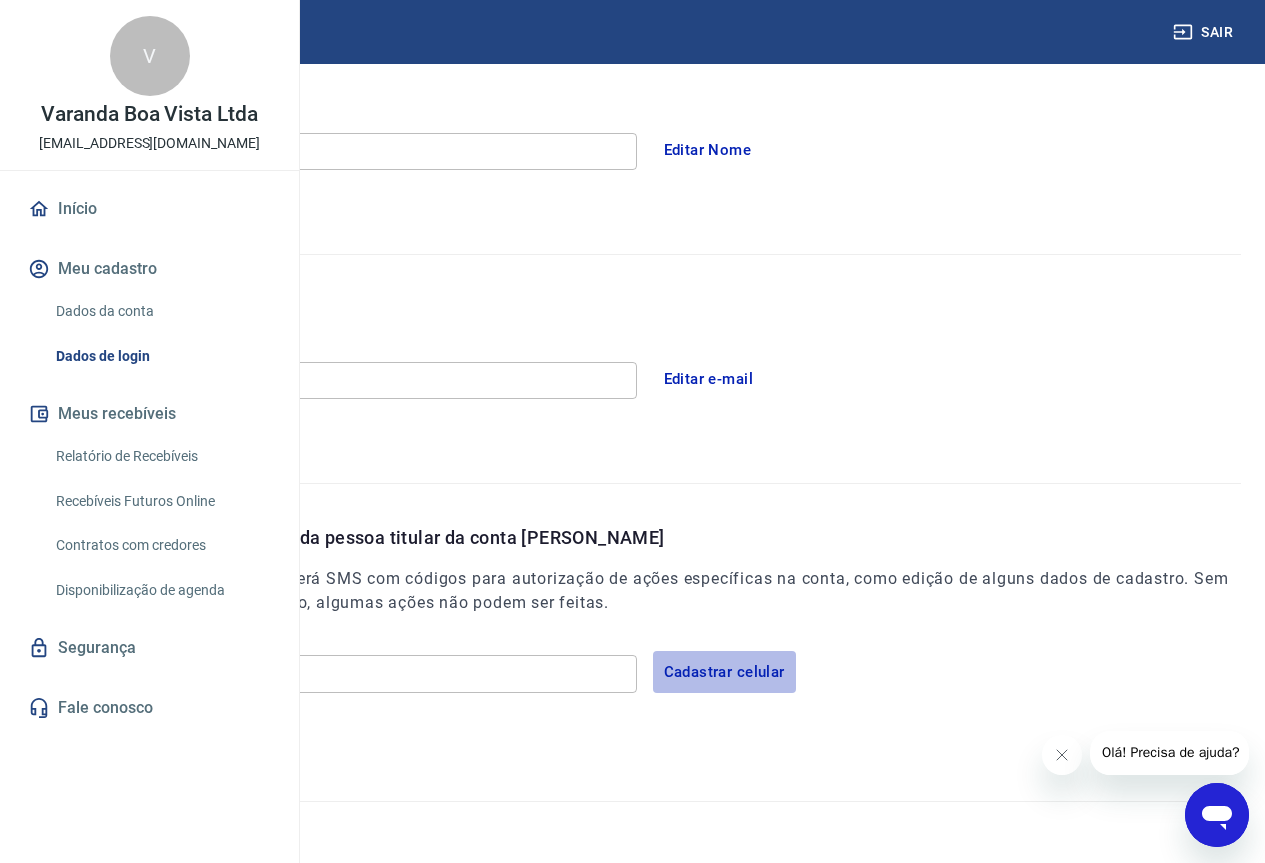 click on "Cadastrar celular" at bounding box center (724, 672) 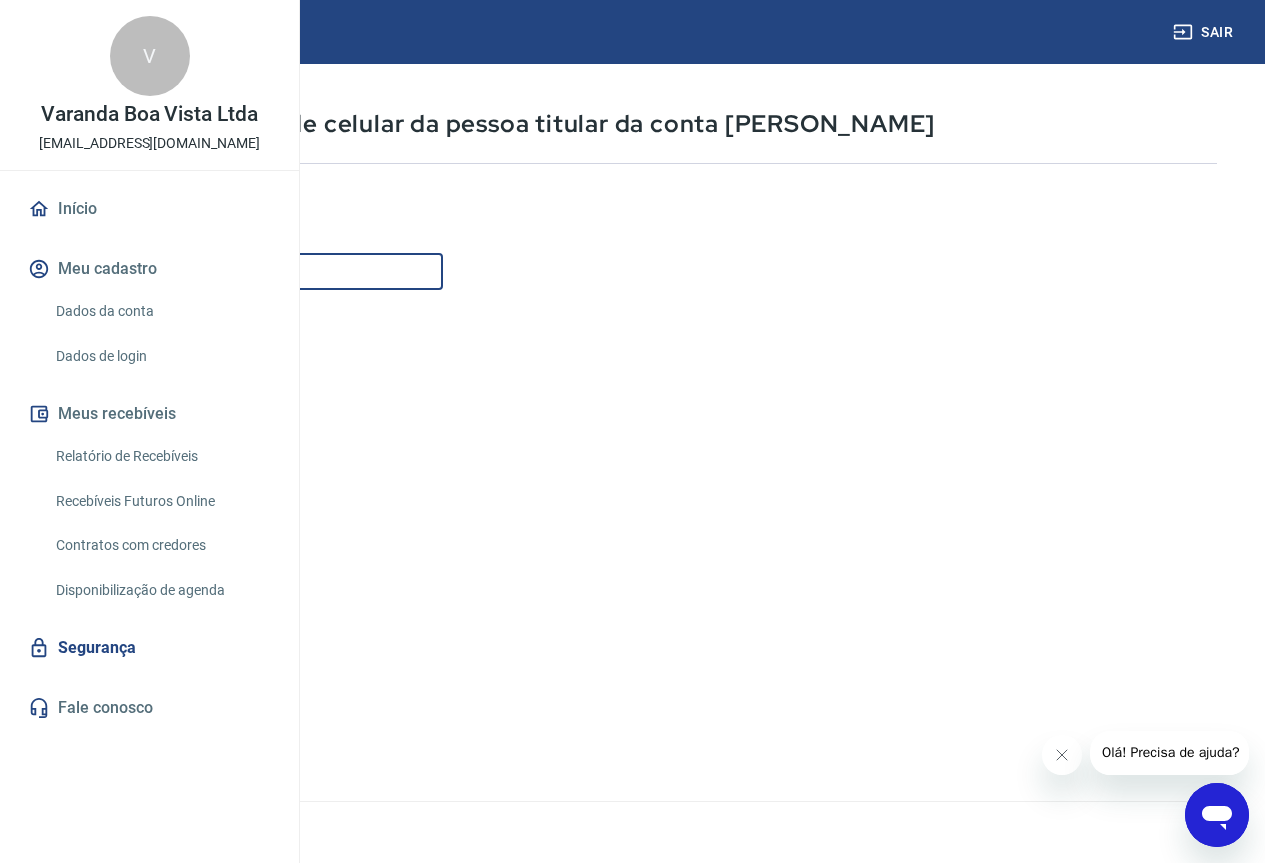 click on "Celular" at bounding box center (249, 271) 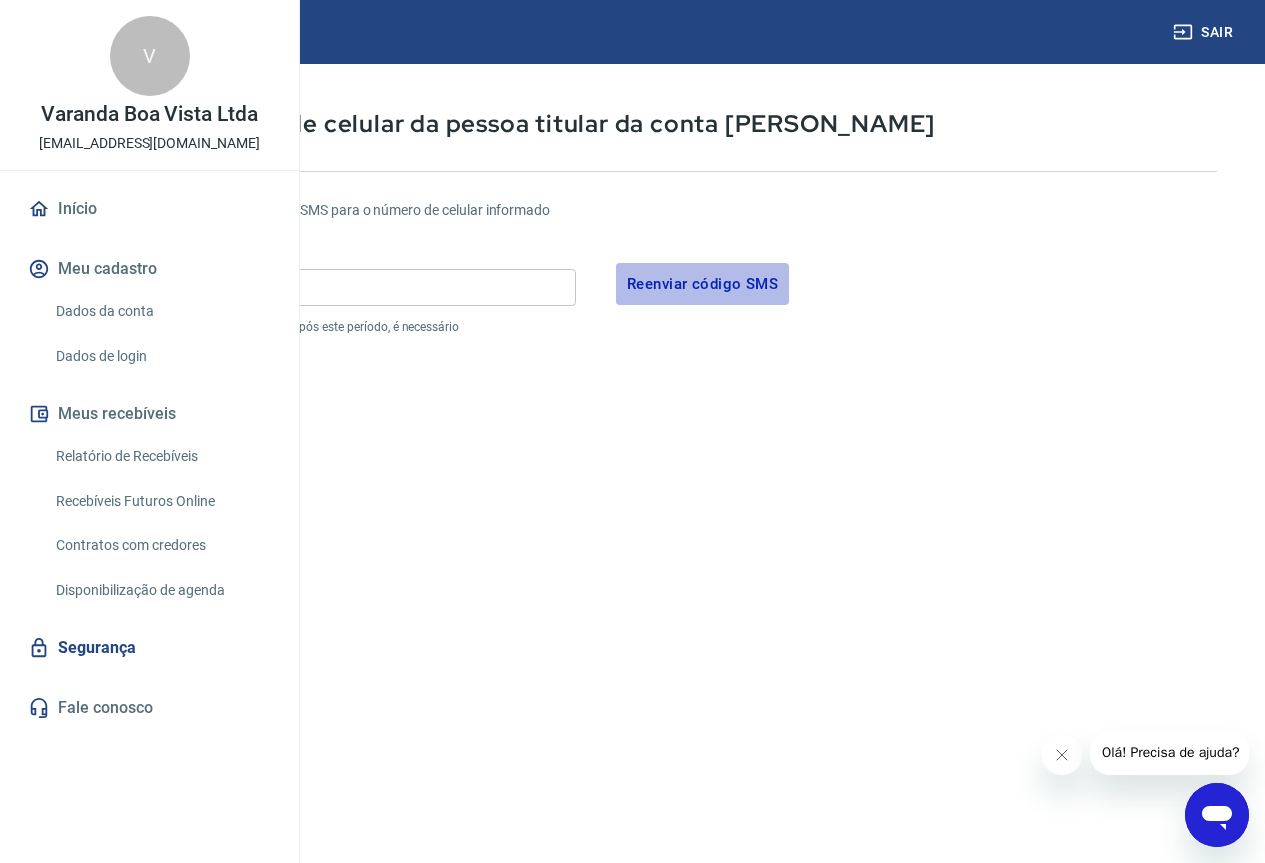 click on "Reenviar código SMS" at bounding box center [702, 284] 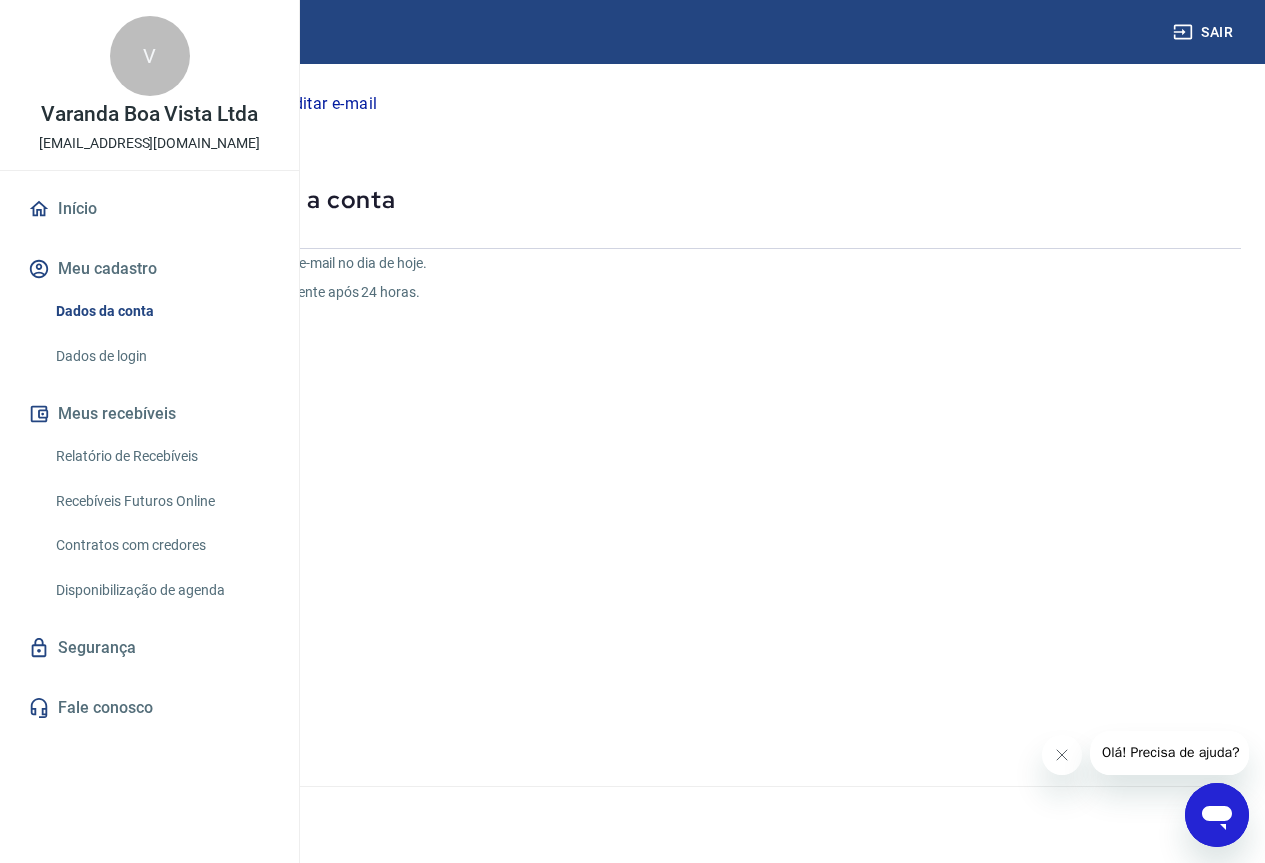 scroll, scrollTop: 0, scrollLeft: 0, axis: both 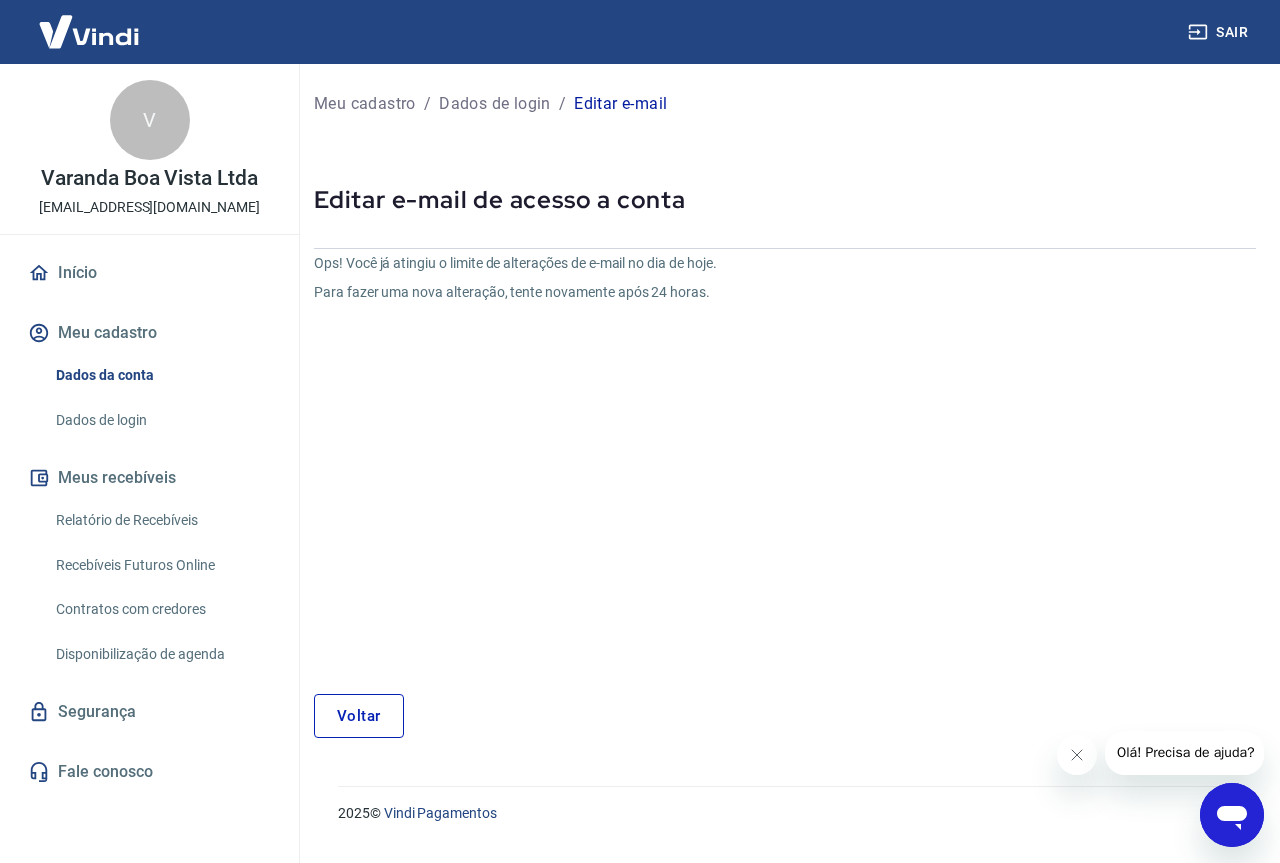 click on "Voltar" at bounding box center (359, 716) 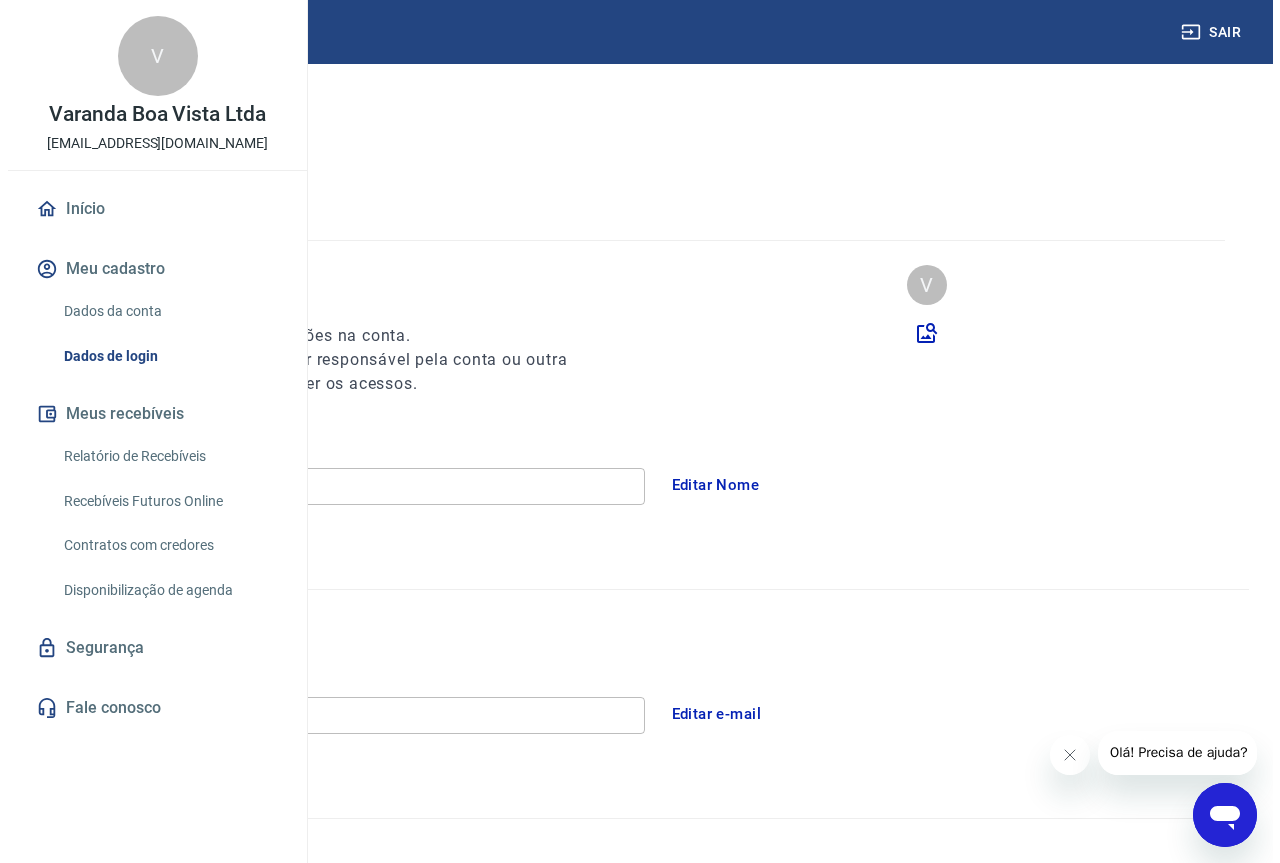 scroll, scrollTop: 0, scrollLeft: 0, axis: both 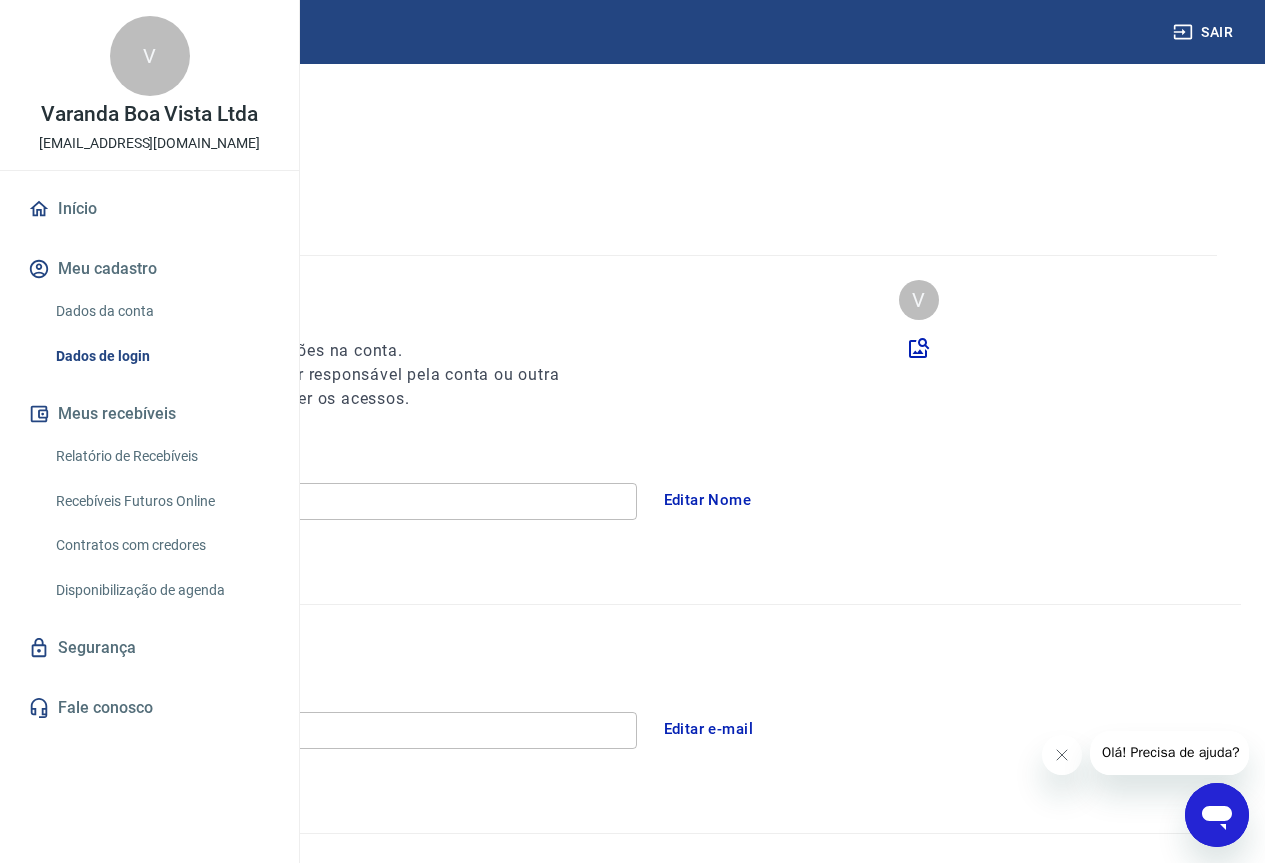 click on "Meus recebíveis" at bounding box center (149, 414) 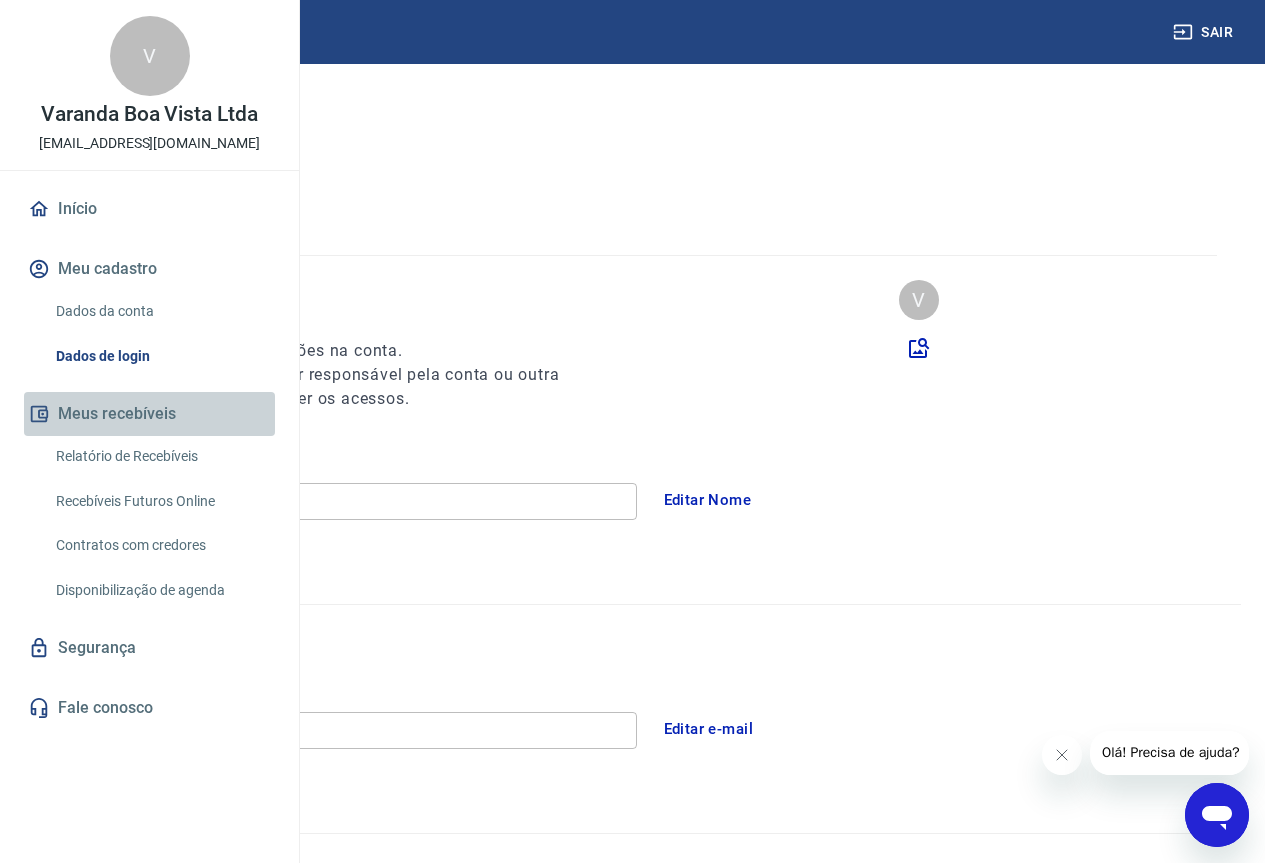 click on "Meus recebíveis" at bounding box center (149, 414) 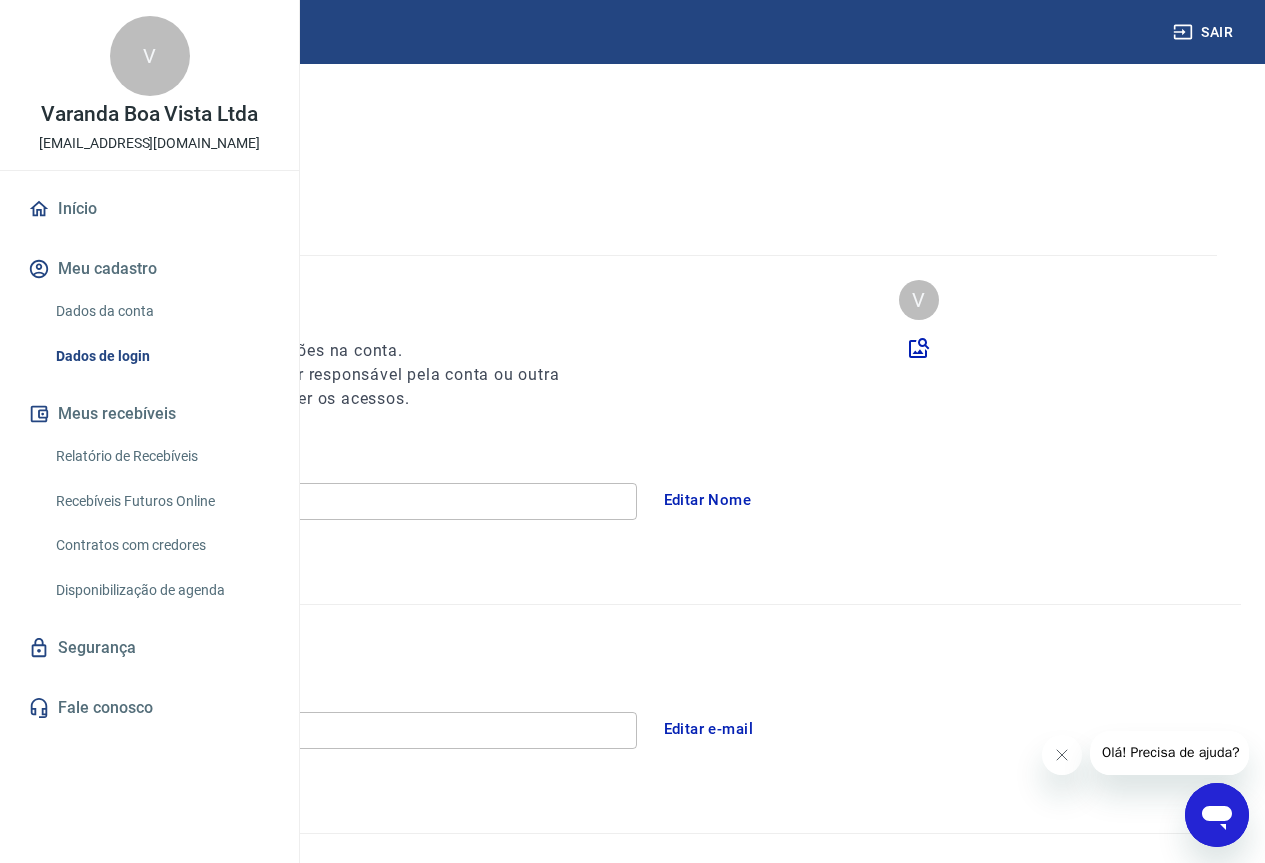 click on "Relatório de Recebíveis" at bounding box center (161, 456) 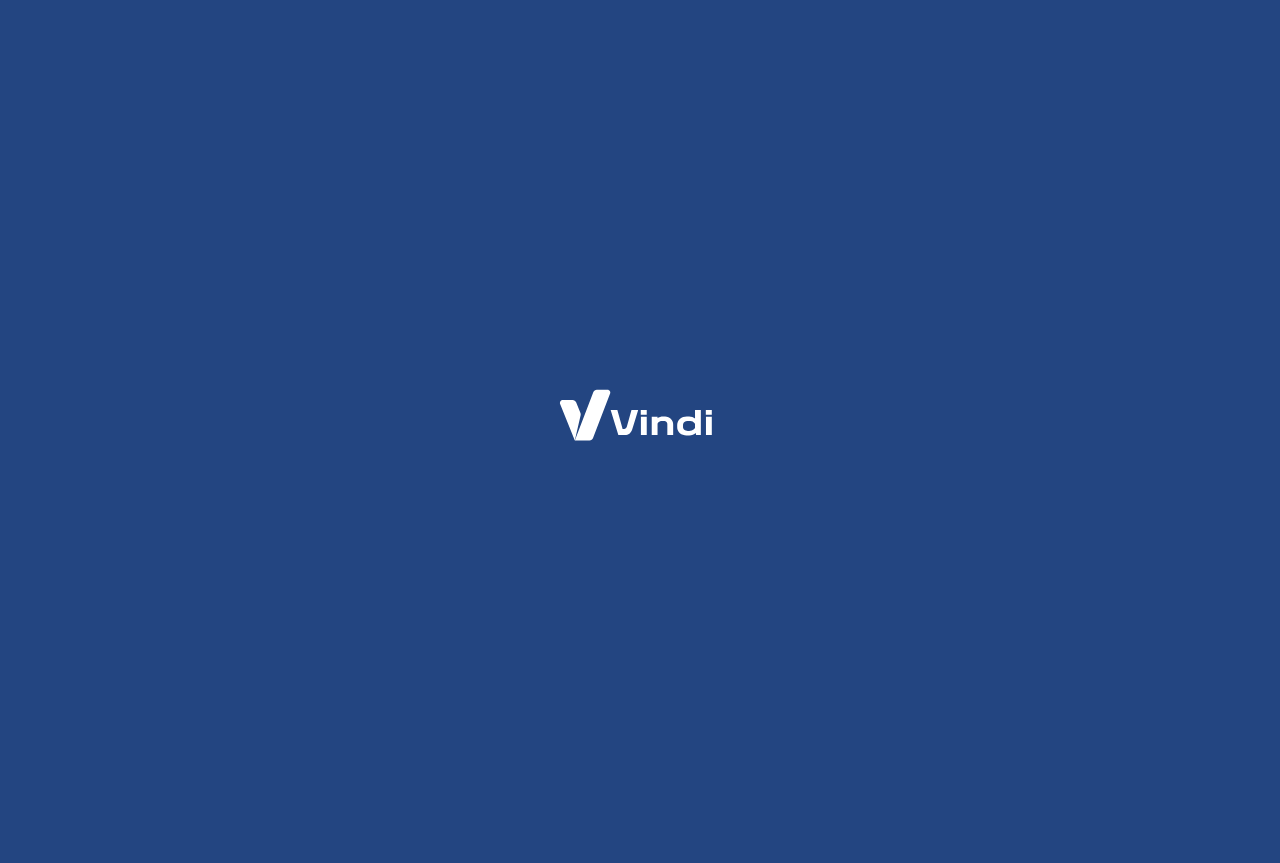 scroll, scrollTop: 0, scrollLeft: 0, axis: both 